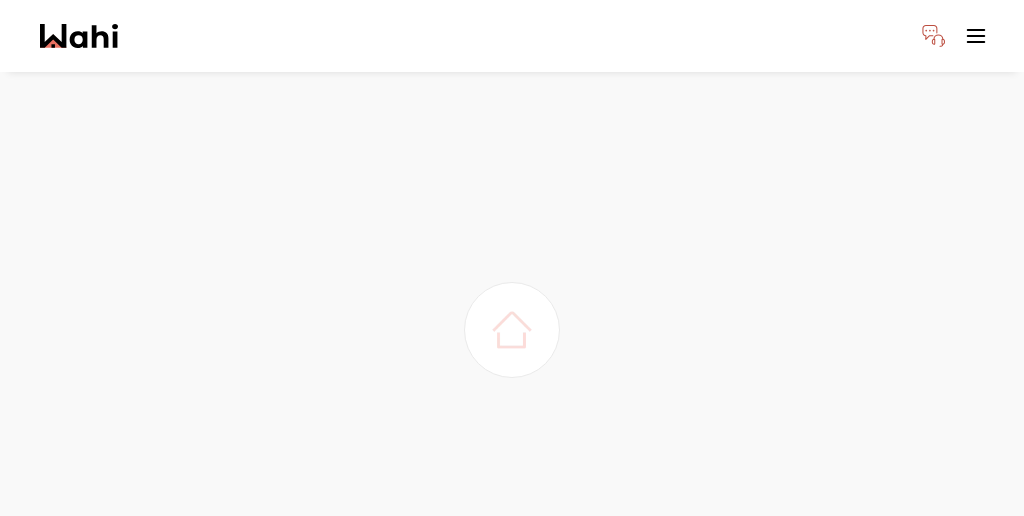 scroll, scrollTop: 0, scrollLeft: 0, axis: both 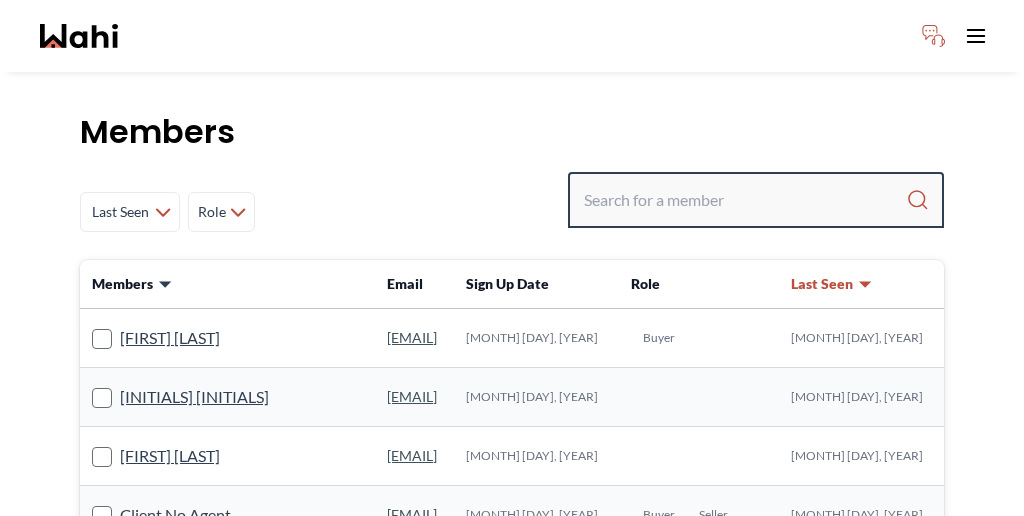 click at bounding box center (745, 200) 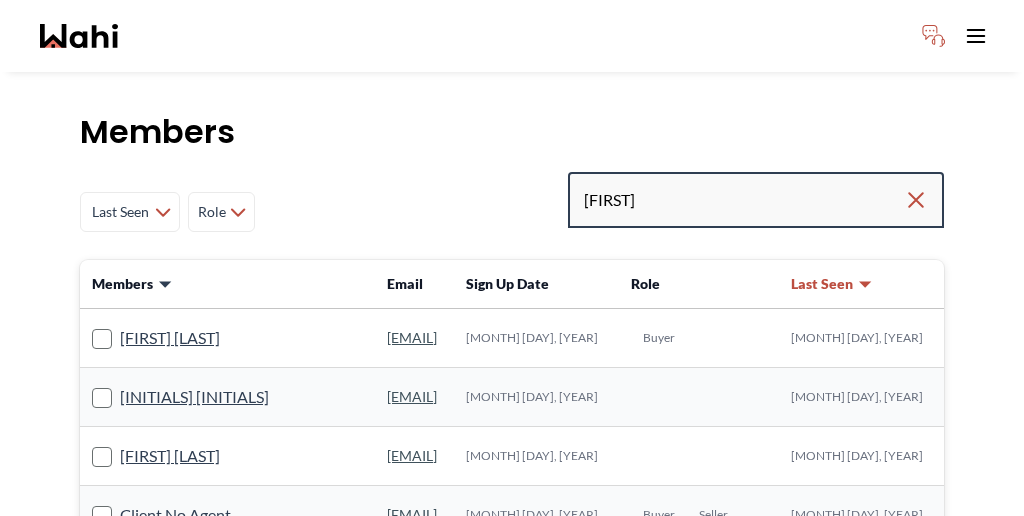 type on "[FIRST]" 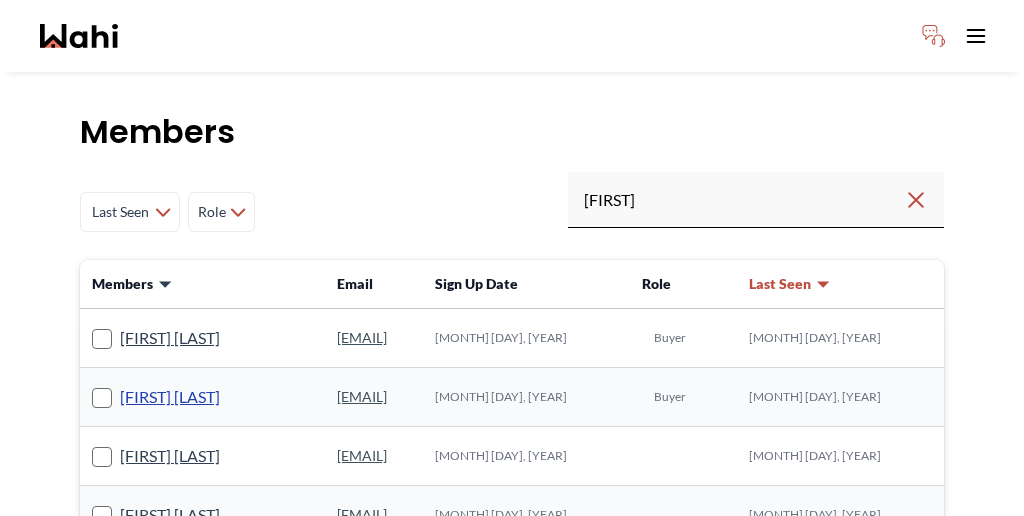 click on "[FIRST] [LAST]" at bounding box center [170, 397] 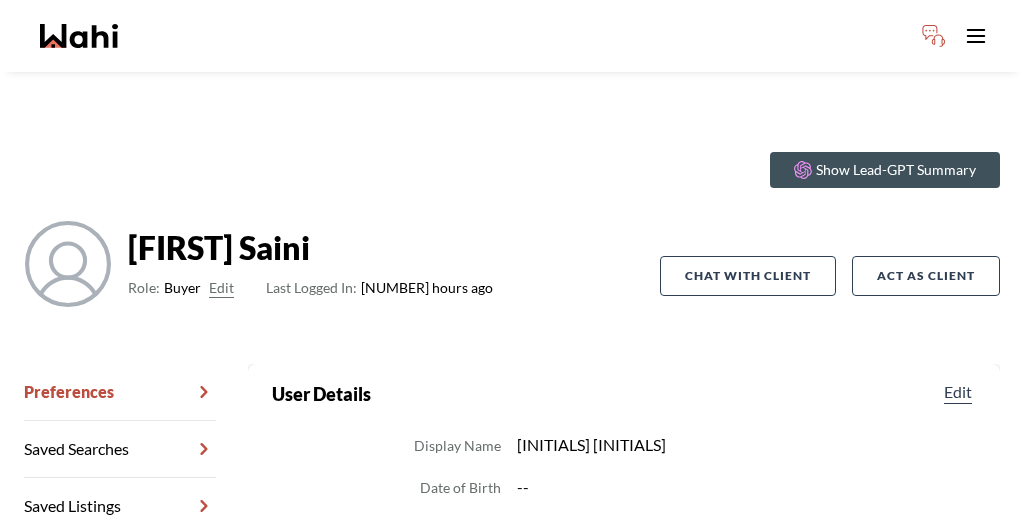 click on "Chat Transcripts" at bounding box center [120, 563] 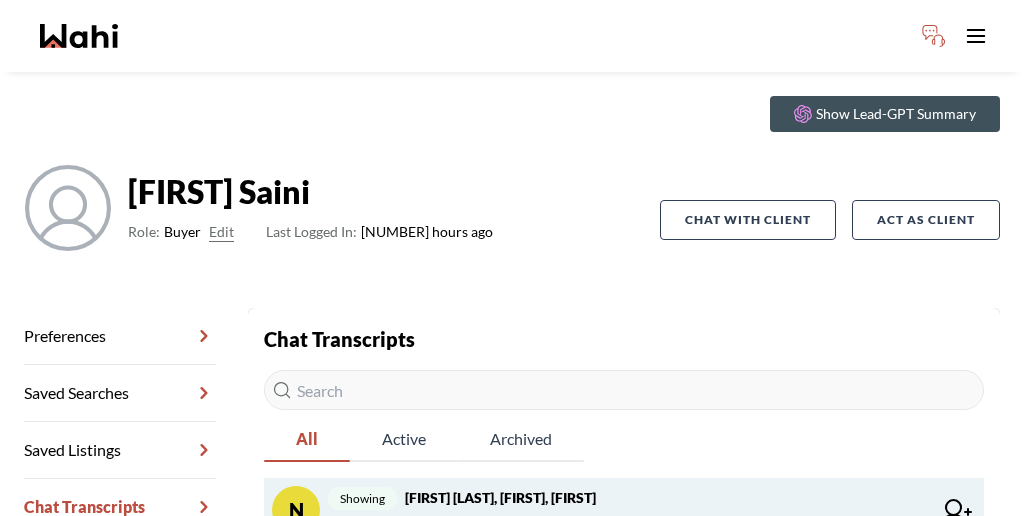 scroll, scrollTop: 64, scrollLeft: 0, axis: vertical 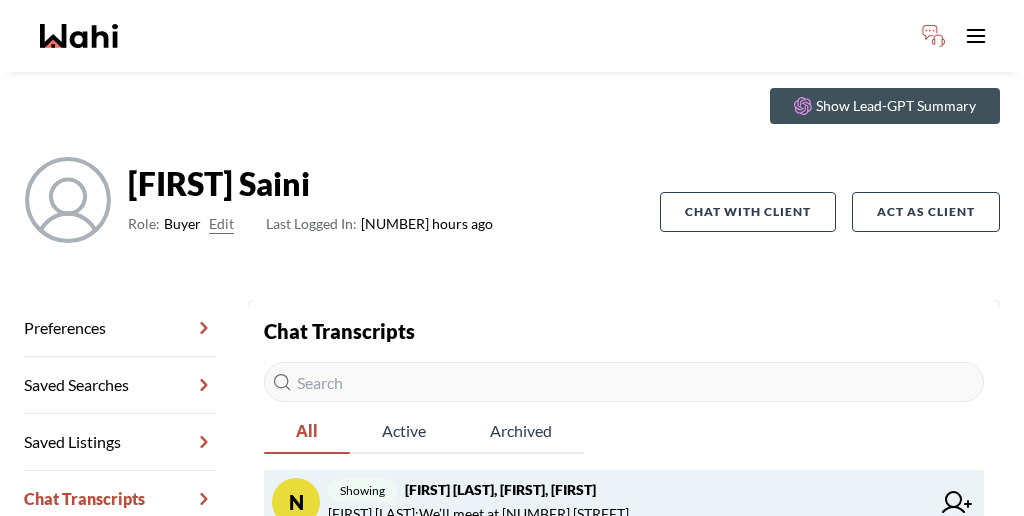click on "[FIRST] [LAST] : We’ll meet at [NUMBER] [STREET]" at bounding box center (478, 514) 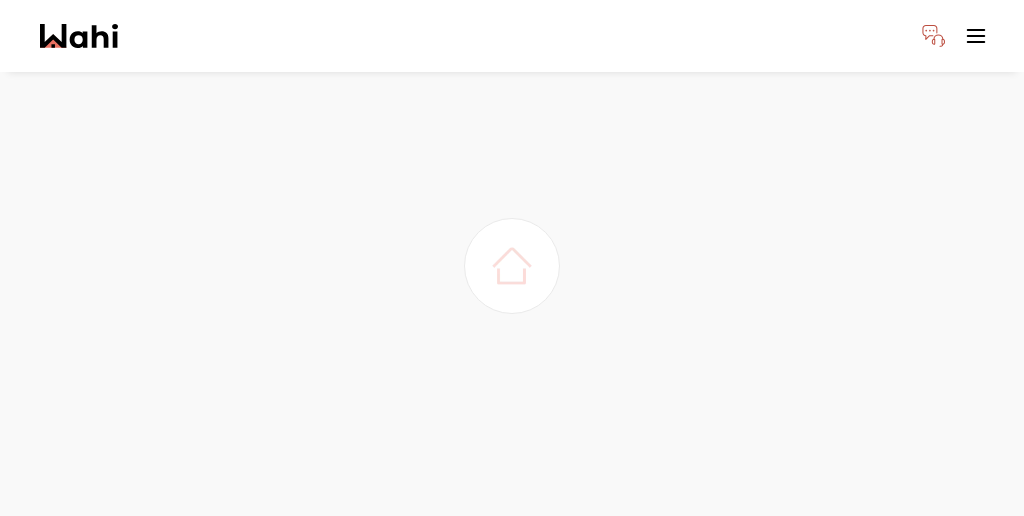scroll, scrollTop: 0, scrollLeft: 0, axis: both 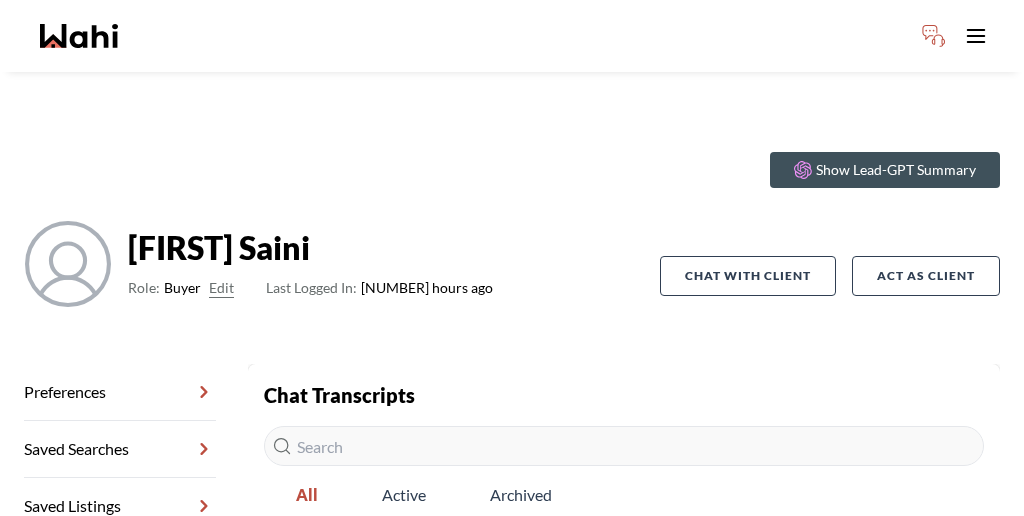 click on "[FIRST] [LAST] : We’ll meet at [NUMBER] [STREET]" at bounding box center (478, 578) 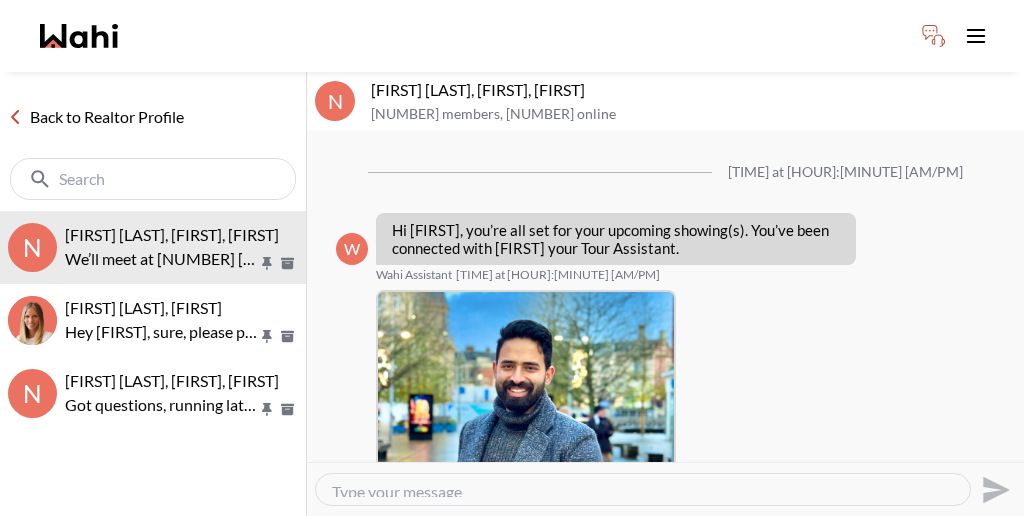 scroll, scrollTop: 659, scrollLeft: 0, axis: vertical 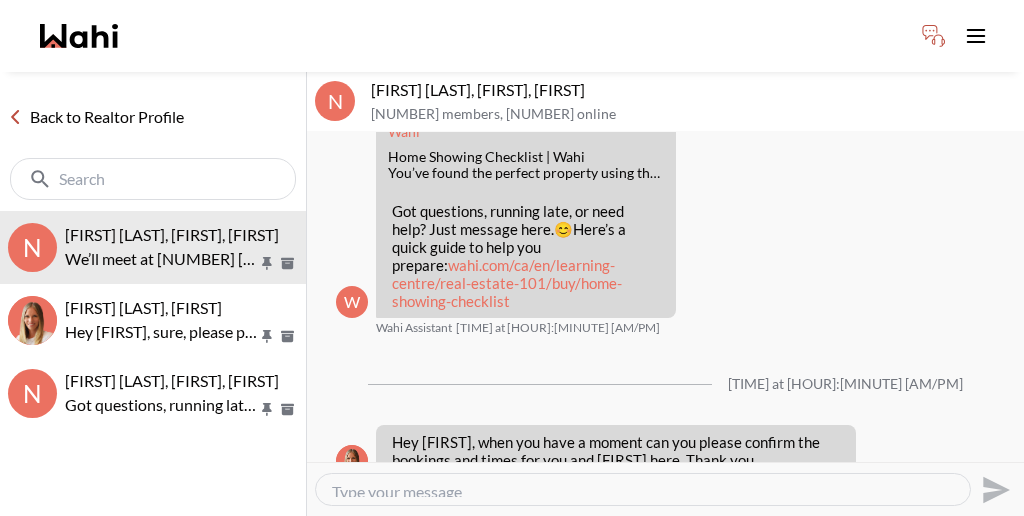 drag, startPoint x: 541, startPoint y: 318, endPoint x: 627, endPoint y: 310, distance: 86.37129 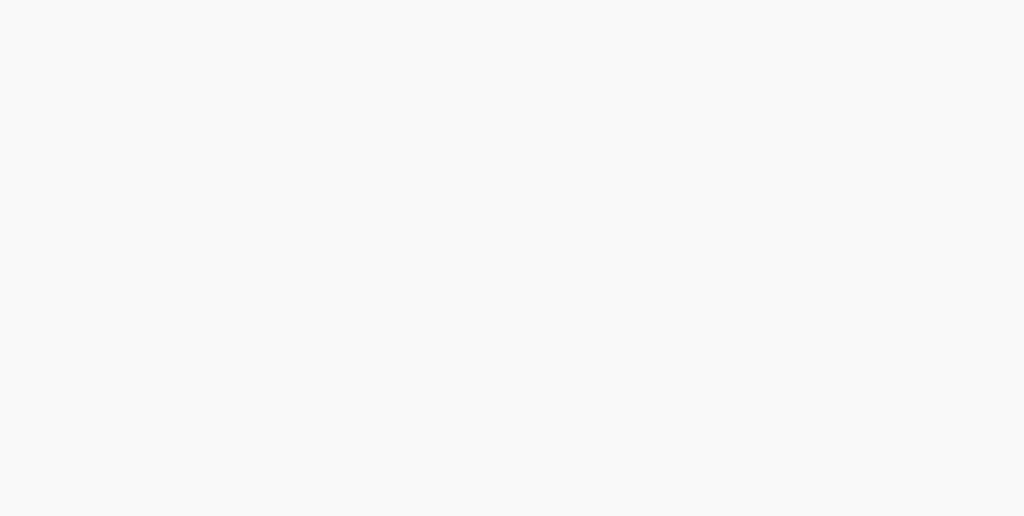 scroll, scrollTop: 0, scrollLeft: 0, axis: both 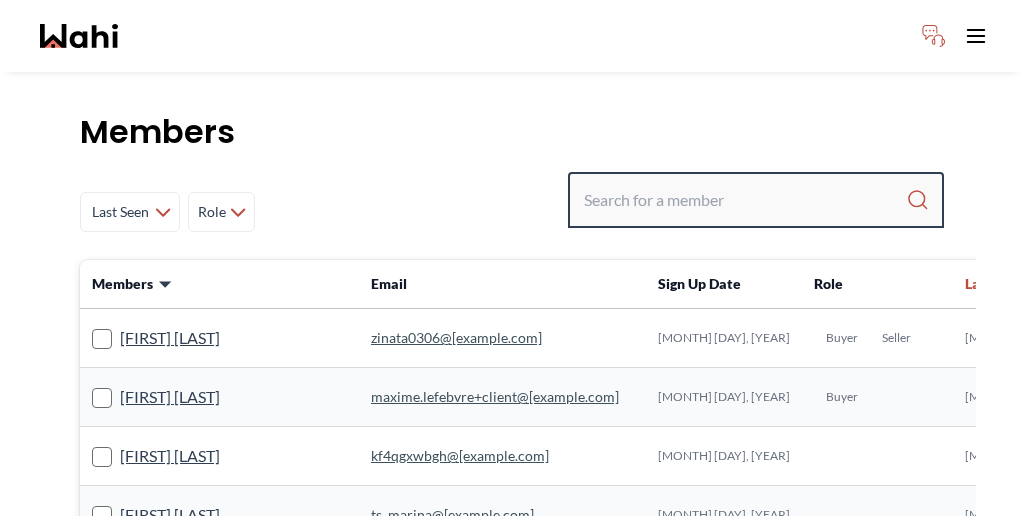 click at bounding box center [745, 200] 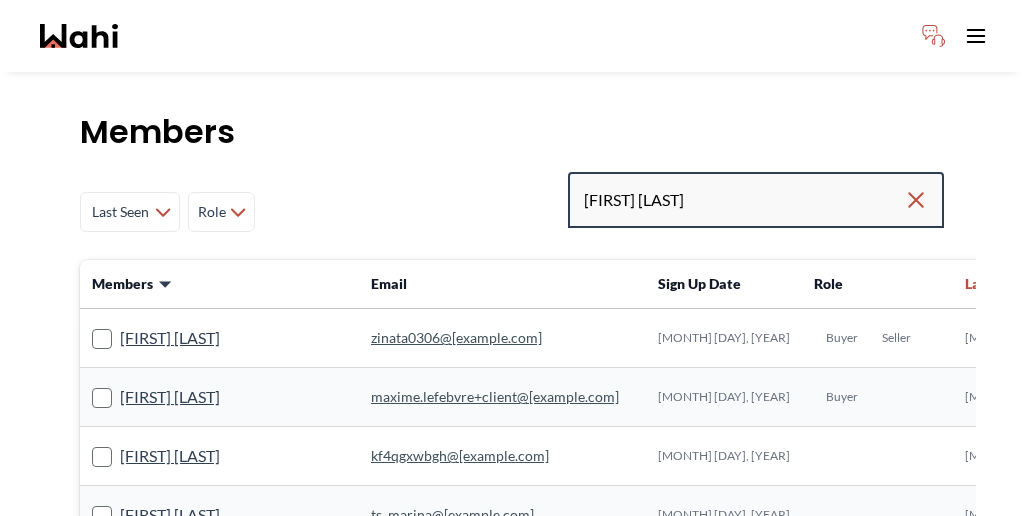 type on "Ali Abdul" 